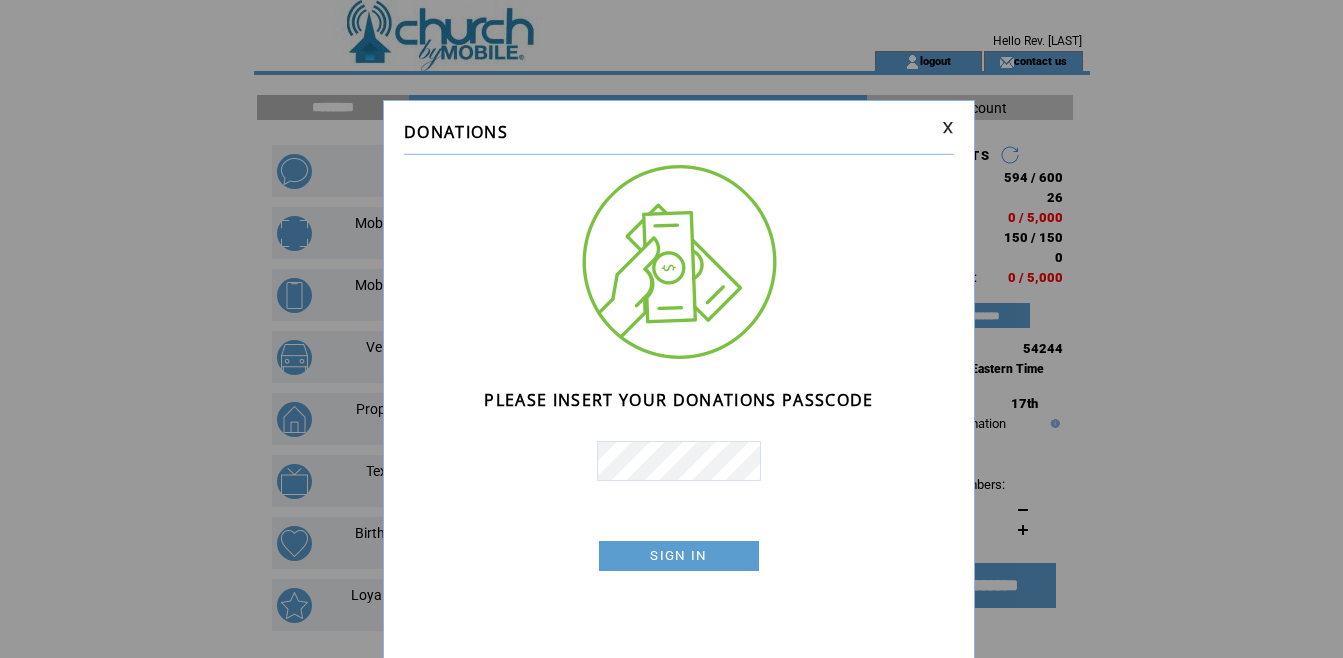 scroll, scrollTop: 0, scrollLeft: 0, axis: both 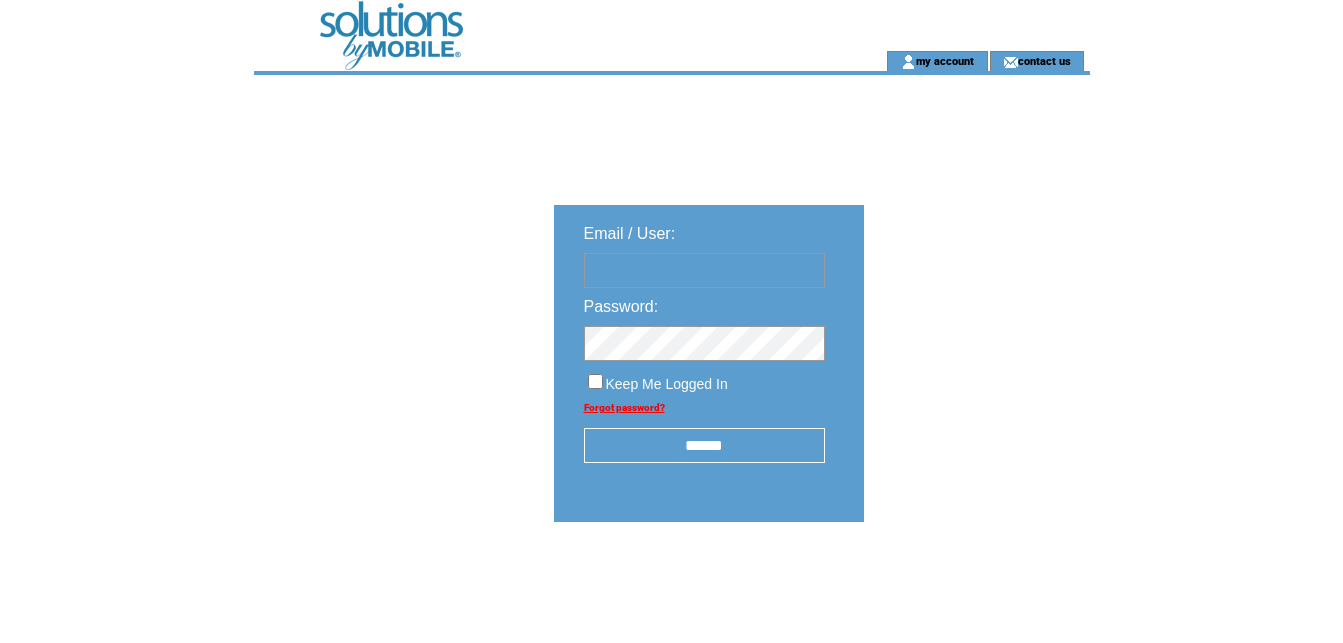 click at bounding box center (704, 270) 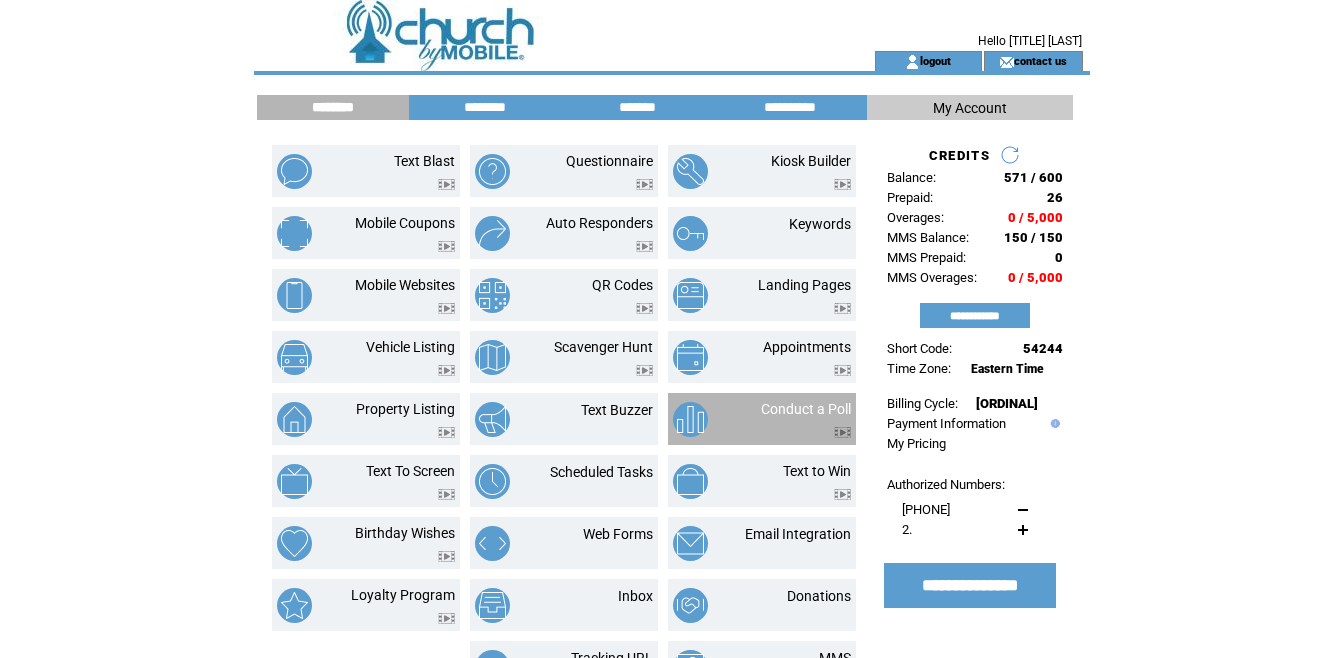 scroll, scrollTop: 0, scrollLeft: 0, axis: both 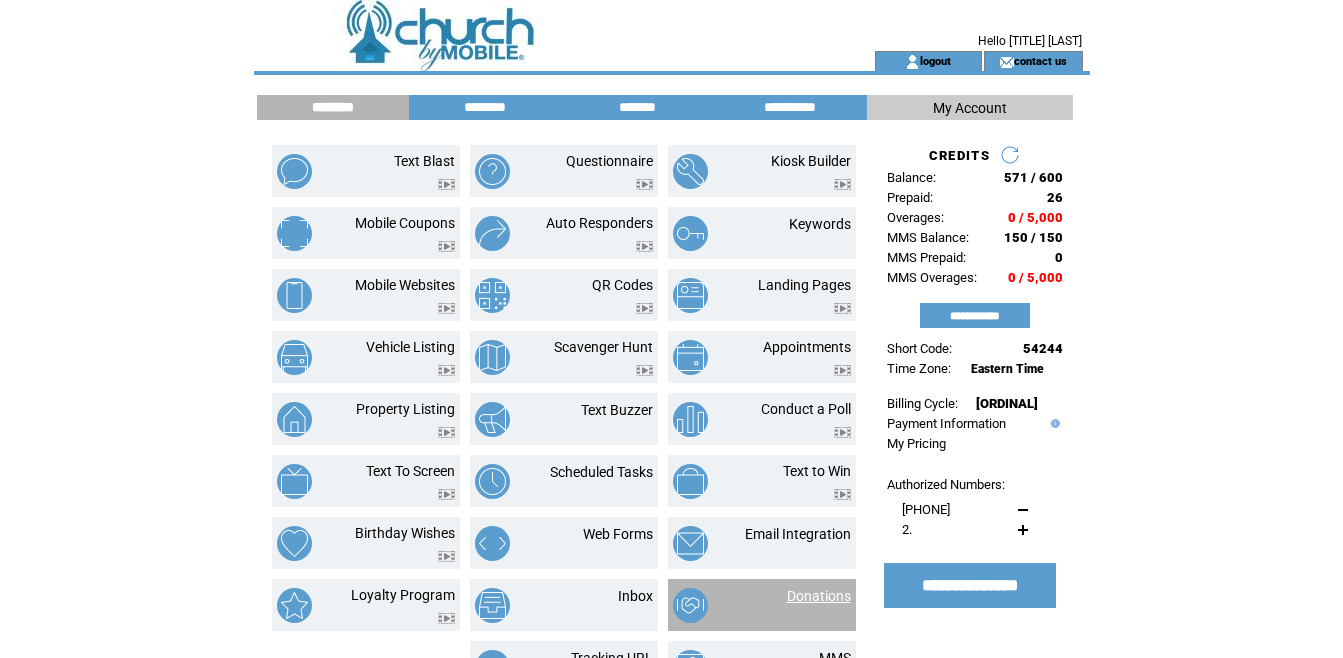 click on "Donations" at bounding box center (819, 596) 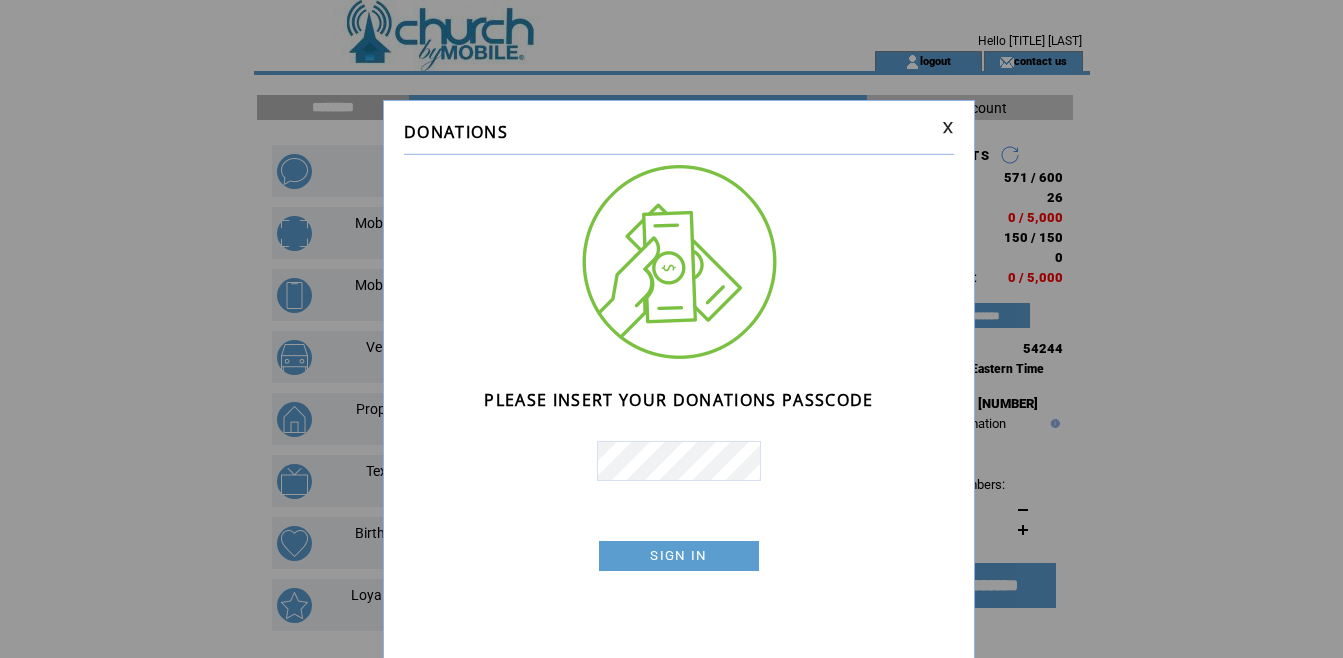 scroll, scrollTop: 0, scrollLeft: 0, axis: both 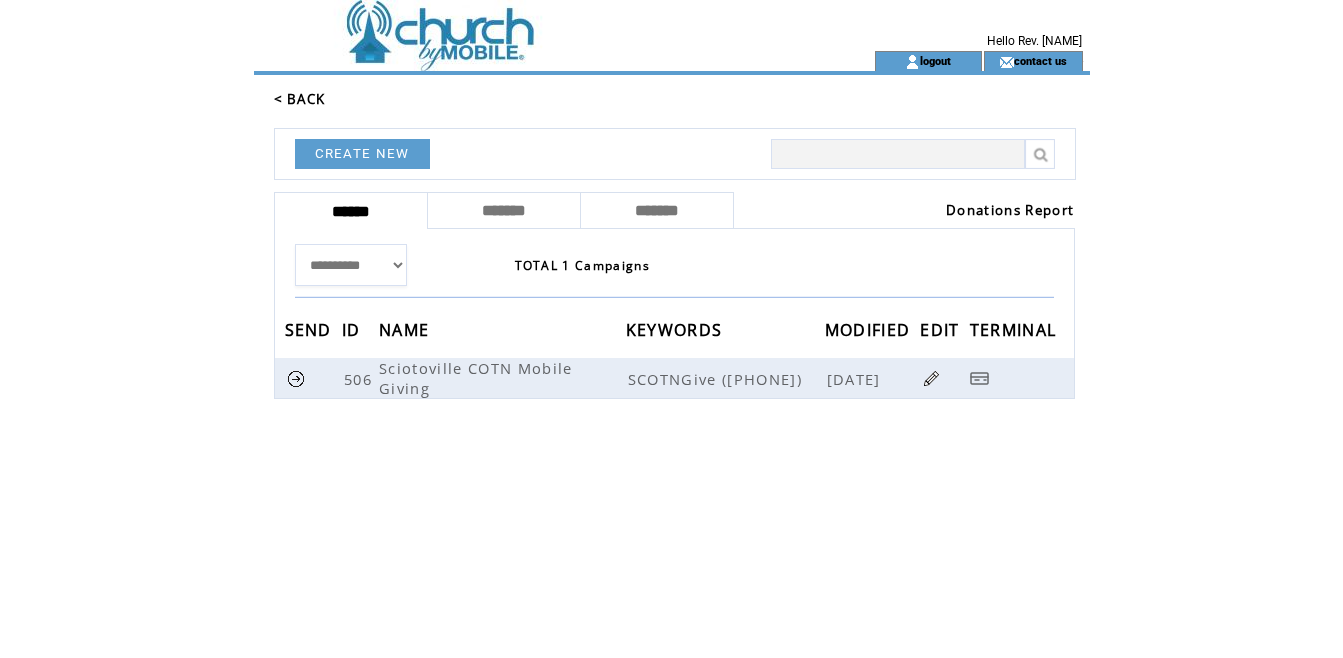 click on "Donations Report" at bounding box center [1010, 210] 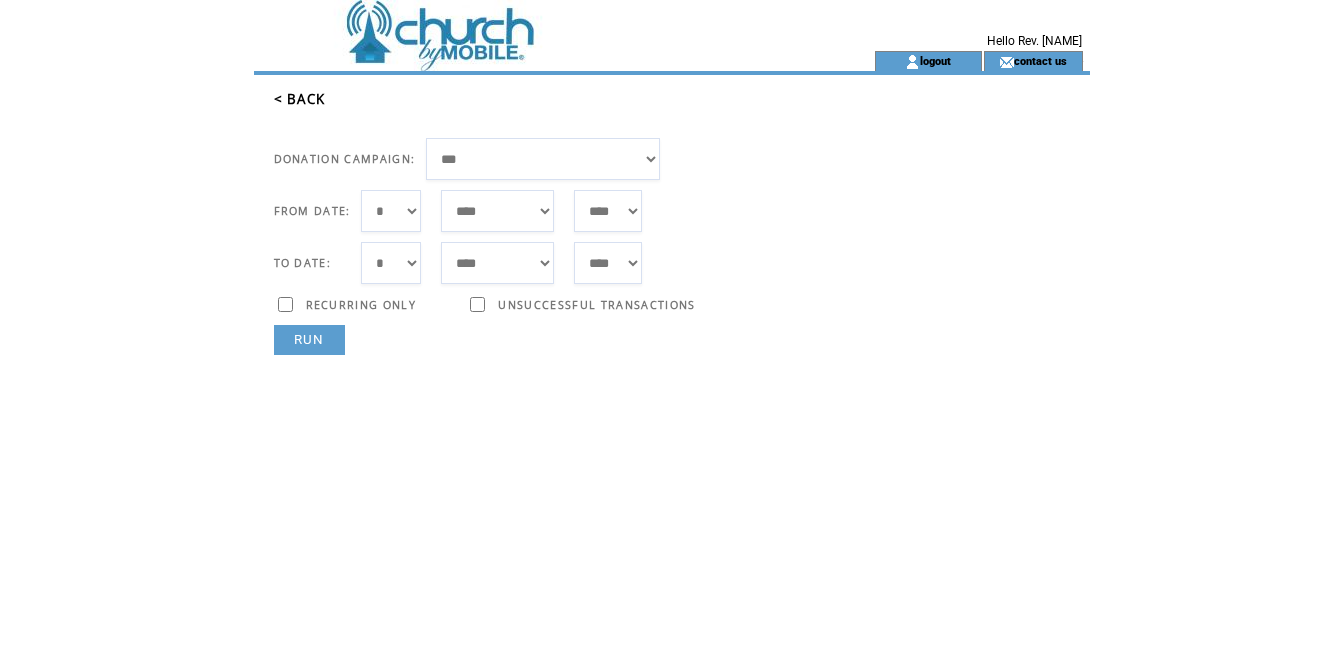 scroll, scrollTop: 0, scrollLeft: 0, axis: both 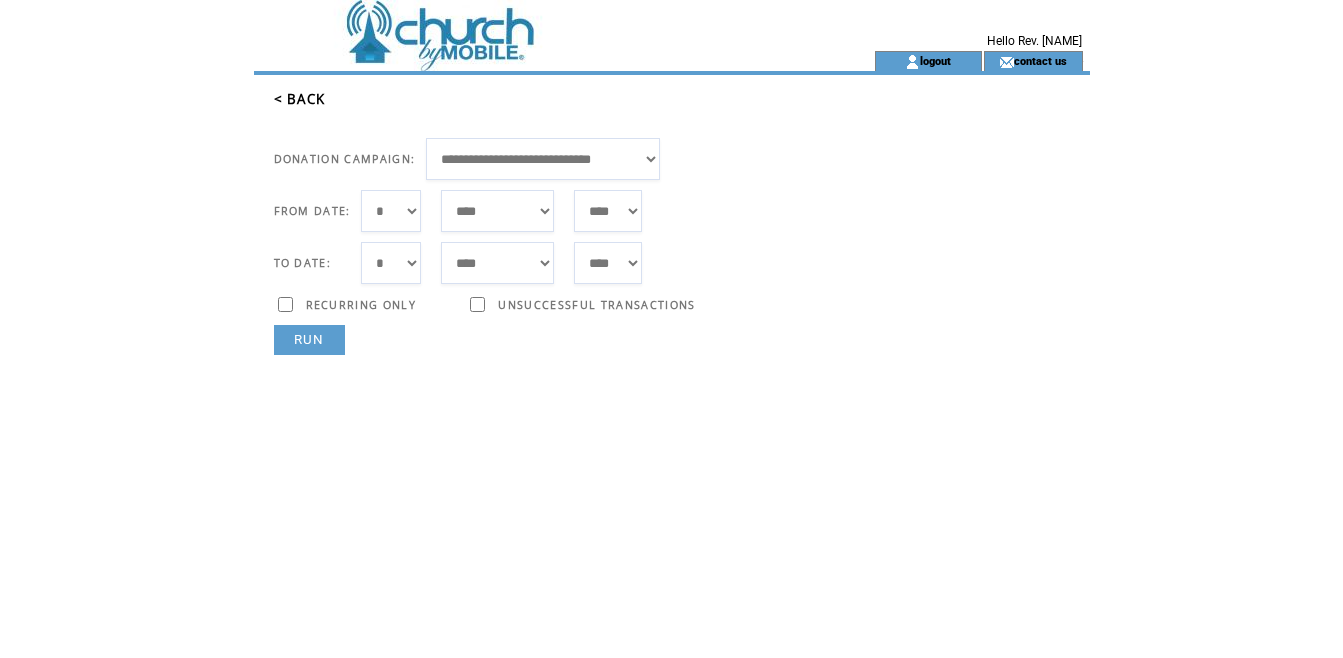 click on "*** 	 * 	 * 	 * 	 * 	 * 	 * 	 * 	 * 	 * 	 ** 	 ** 	 ** 	 ** 	 ** 	 ** 	 ** 	 ** 	 ** 	 ** 	 ** 	 ** 	 ** 	 ** 	 ** 	 ** 	 ** 	 ** 	 ** 	 ** 	 ** 	 **" at bounding box center [391, 211] 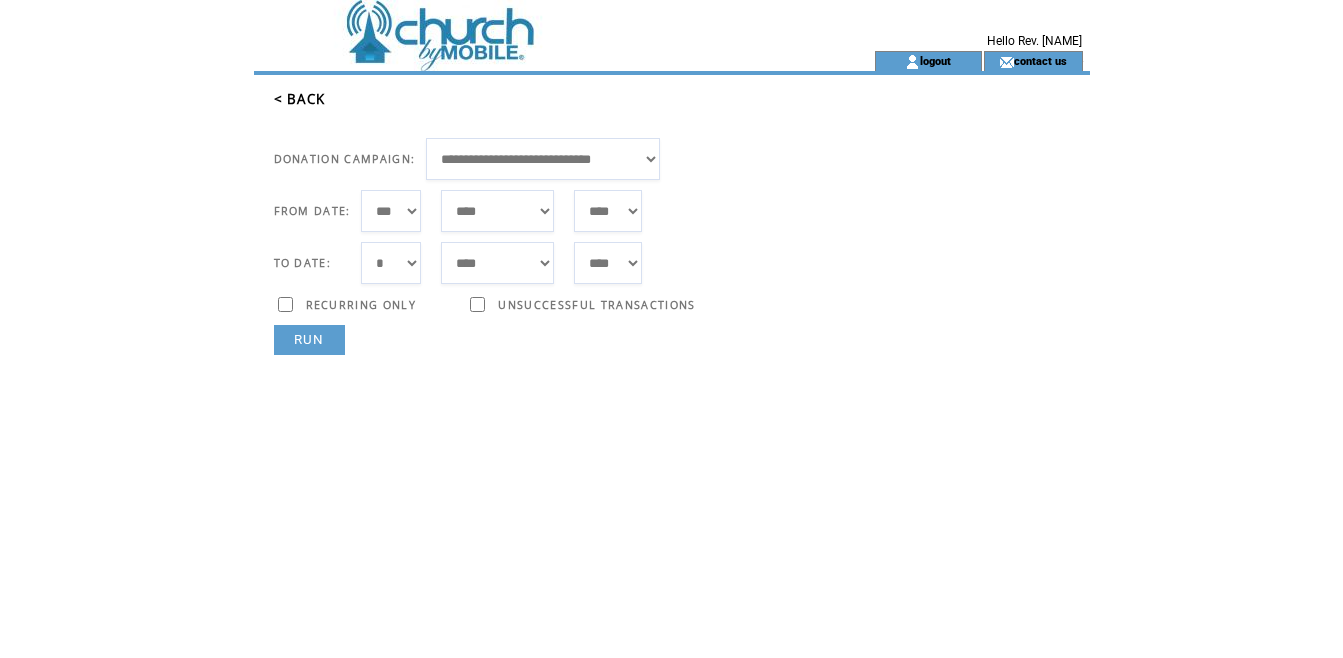 click on "RUN" at bounding box center (309, 340) 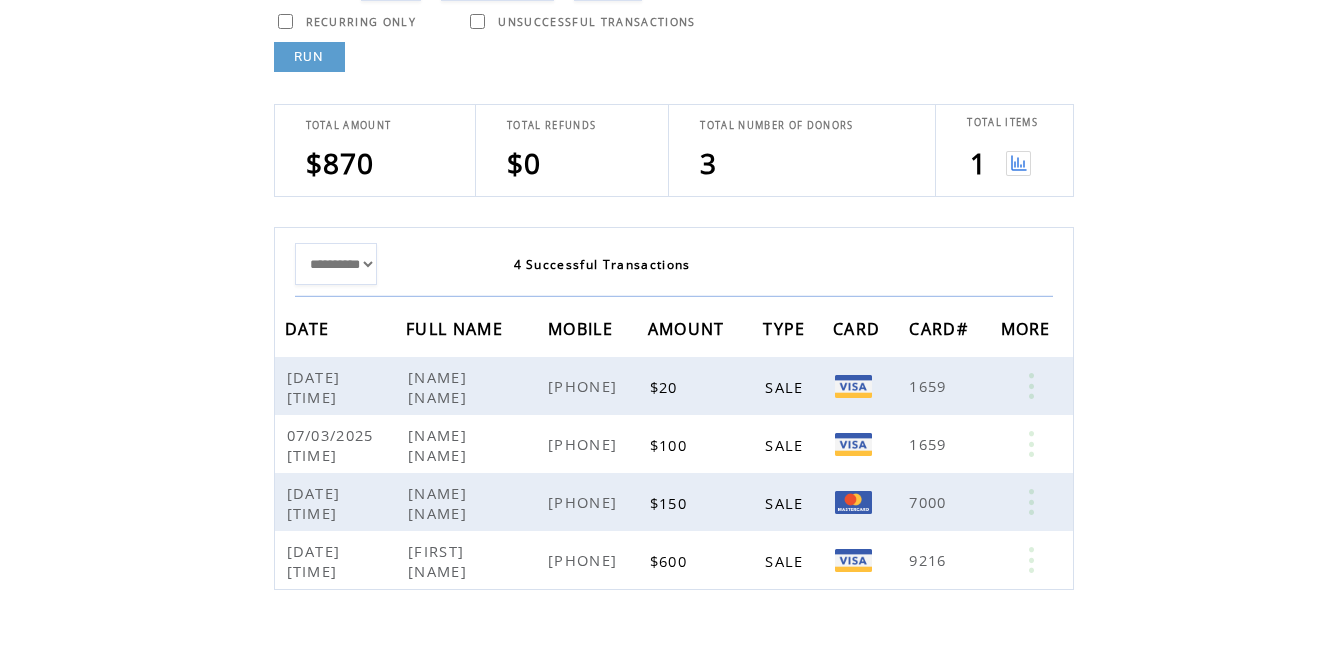 scroll, scrollTop: 300, scrollLeft: 0, axis: vertical 